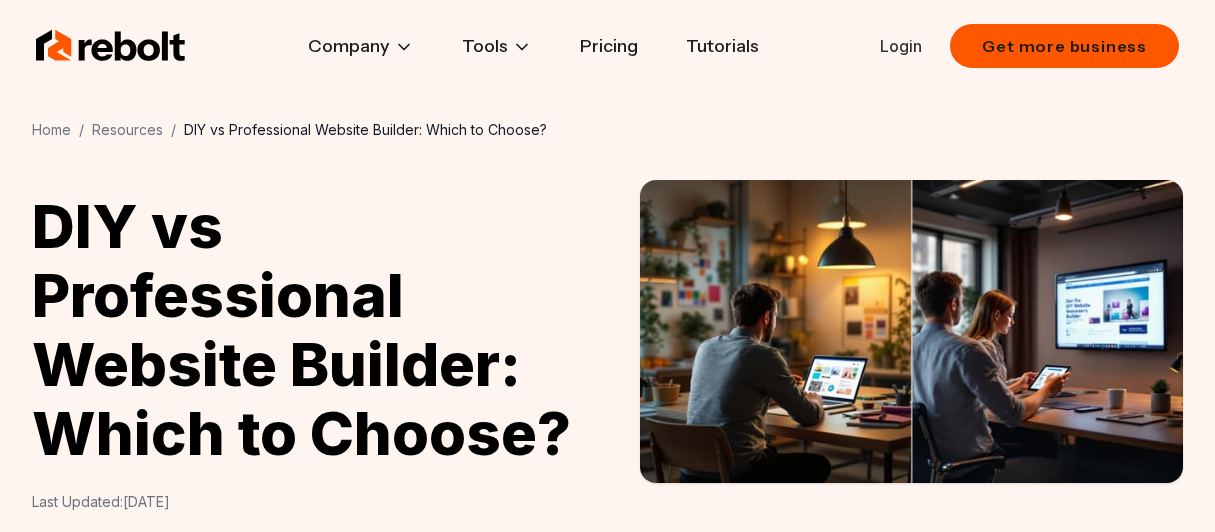 scroll, scrollTop: 0, scrollLeft: 0, axis: both 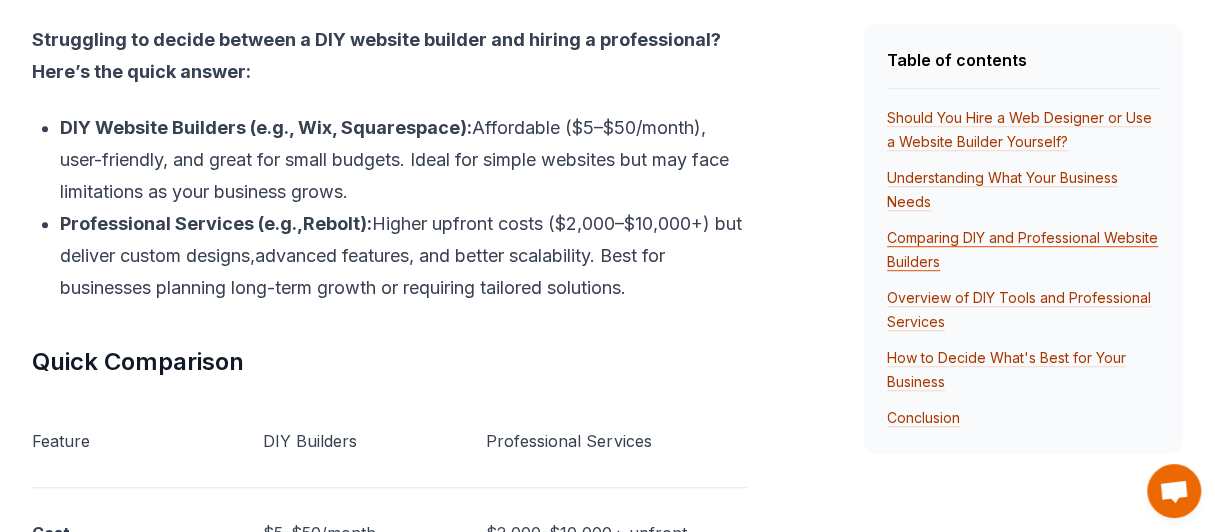 click on "Comparing DIY and Professional Website Builders" at bounding box center [1022, 250] 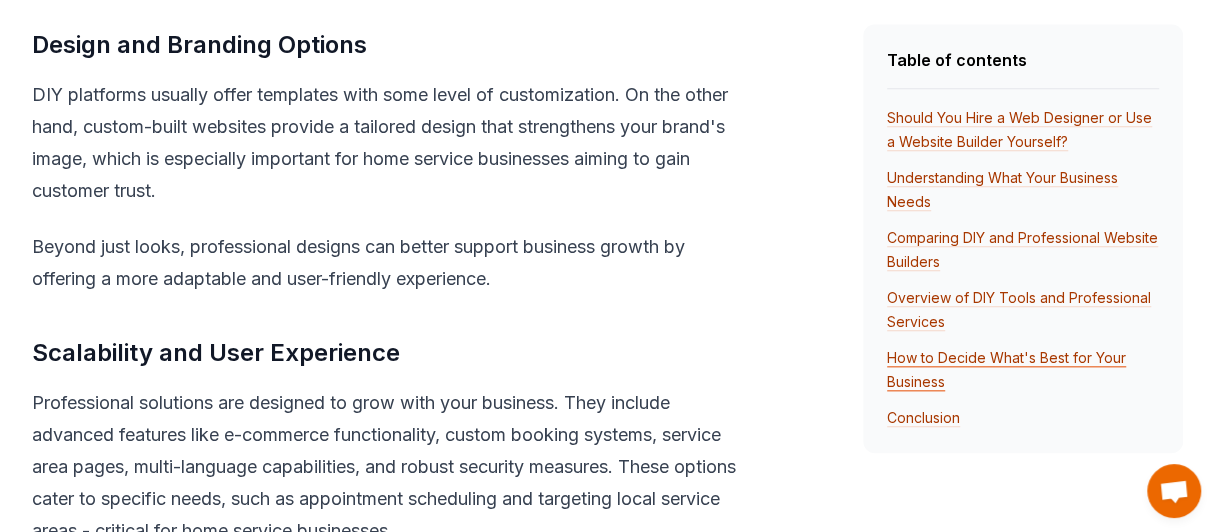 scroll, scrollTop: 5475, scrollLeft: 0, axis: vertical 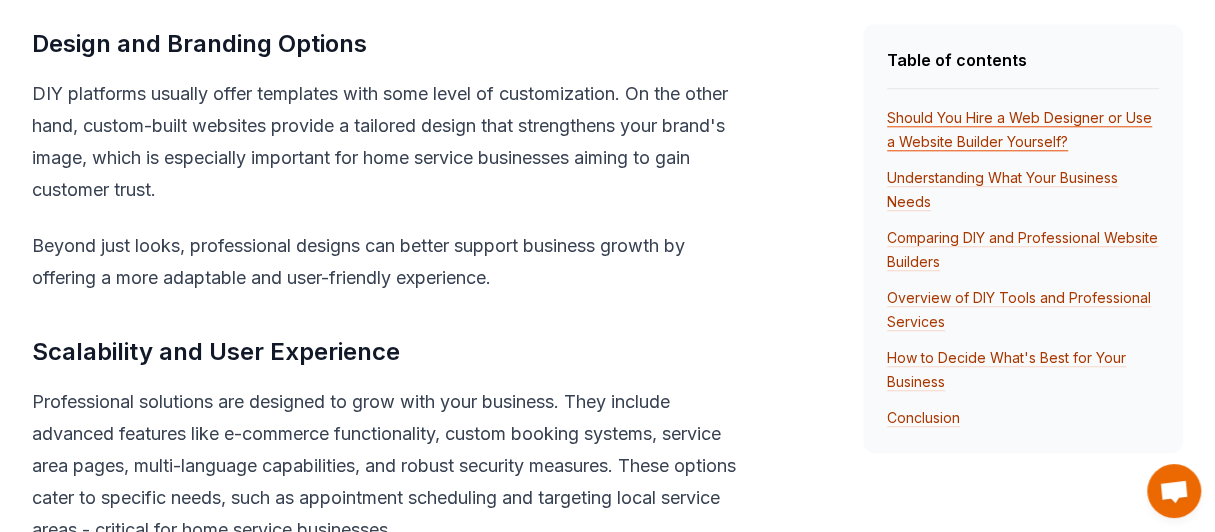 click on "Should You Hire a Web Designer or Use a Website Builder Yourself?" at bounding box center (1019, 130) 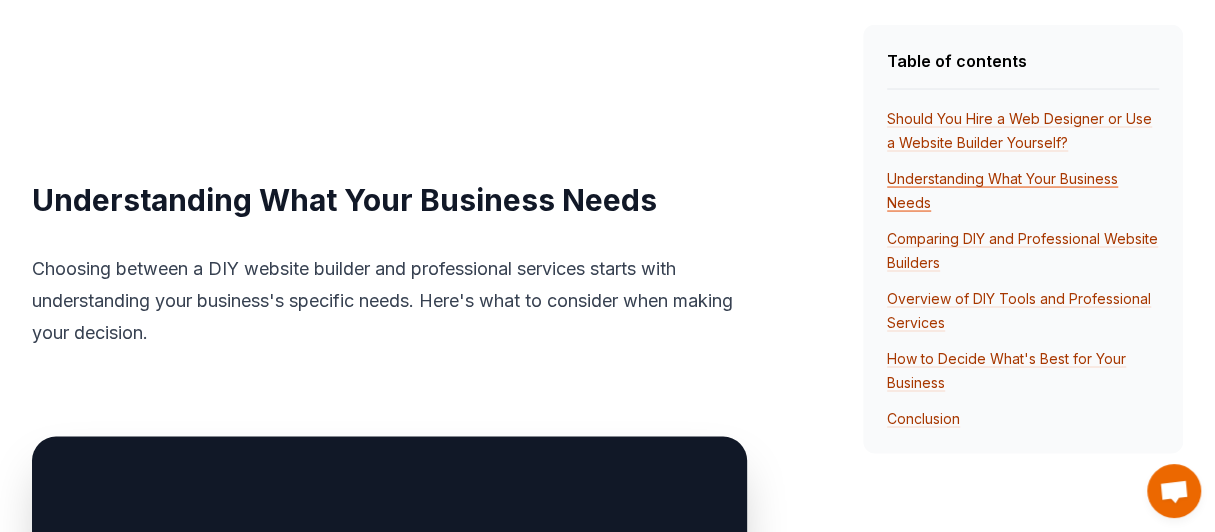 scroll, scrollTop: 2151, scrollLeft: 0, axis: vertical 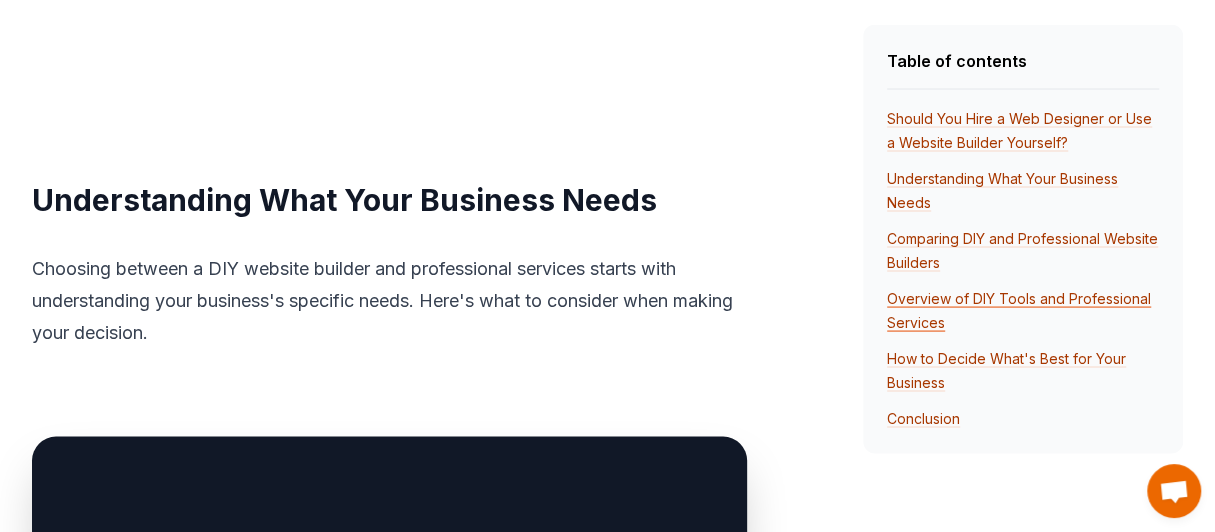 click on "Overview of DIY Tools and Professional Services" at bounding box center (1019, 310) 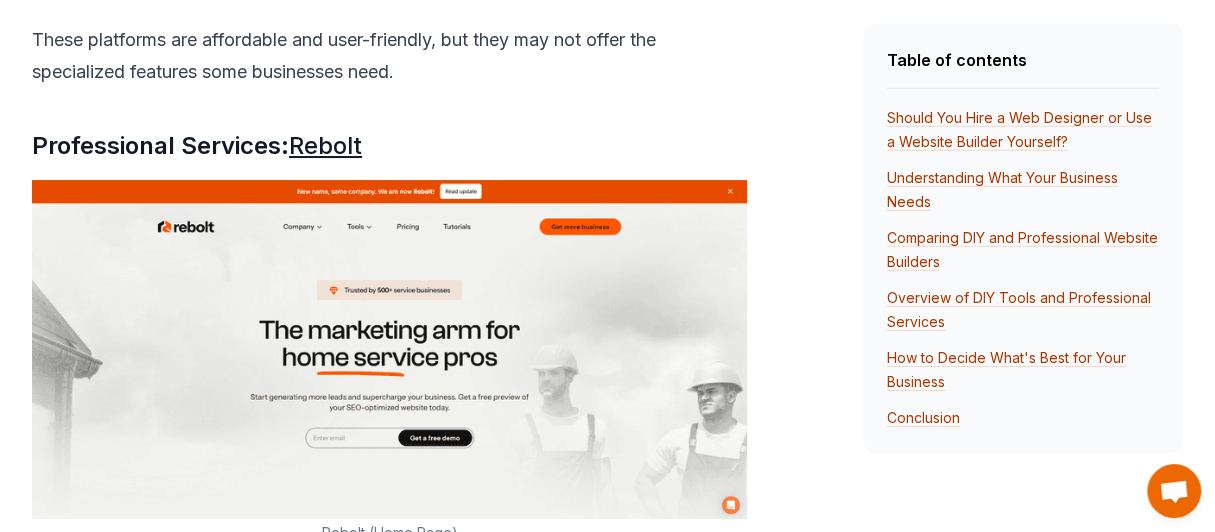 scroll, scrollTop: 7802, scrollLeft: 0, axis: vertical 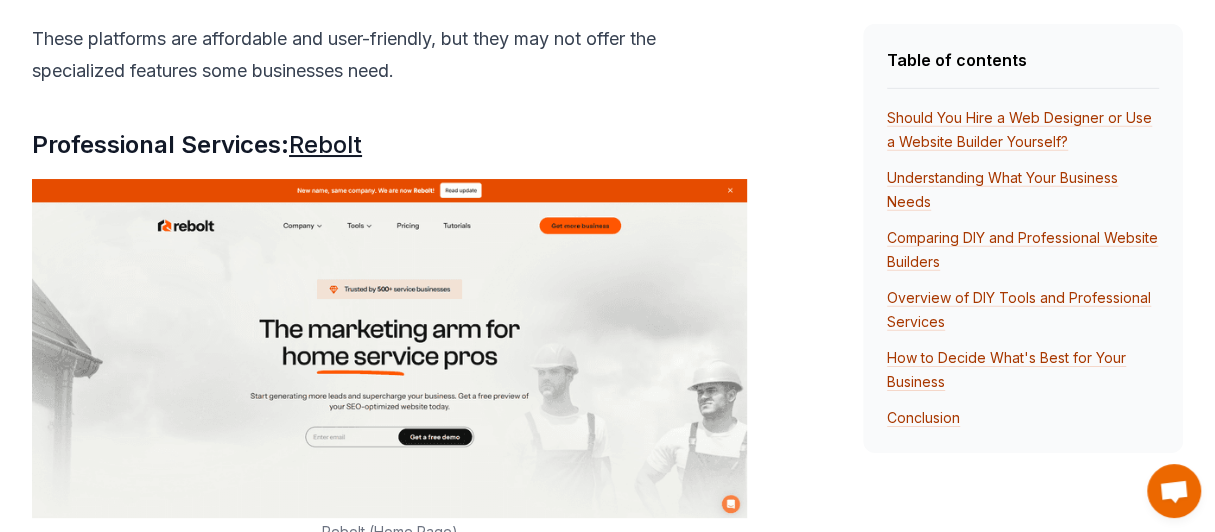 click on "Rebolt" at bounding box center (325, 144) 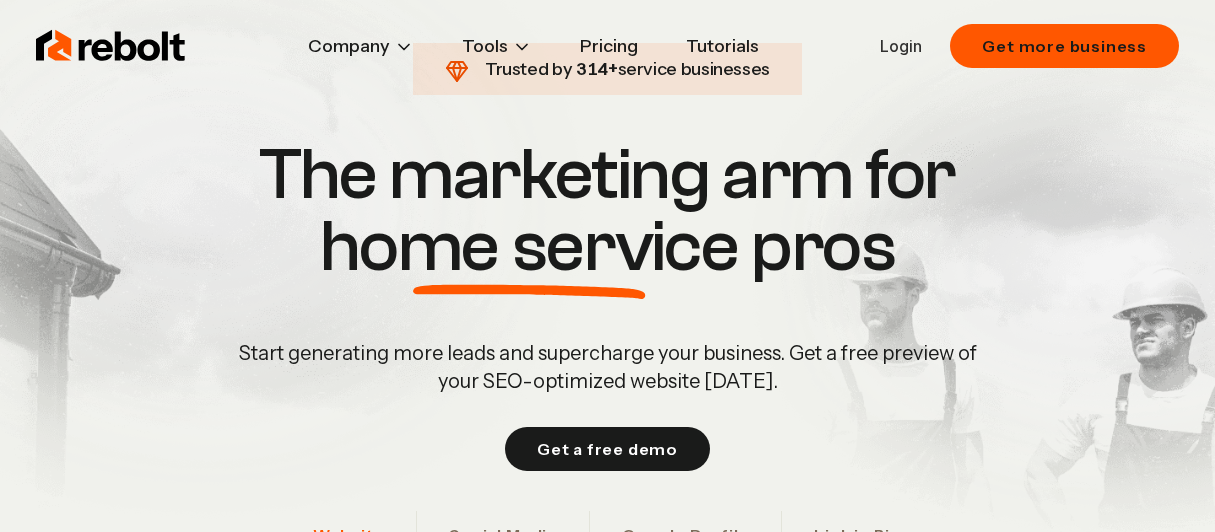 scroll, scrollTop: 0, scrollLeft: 0, axis: both 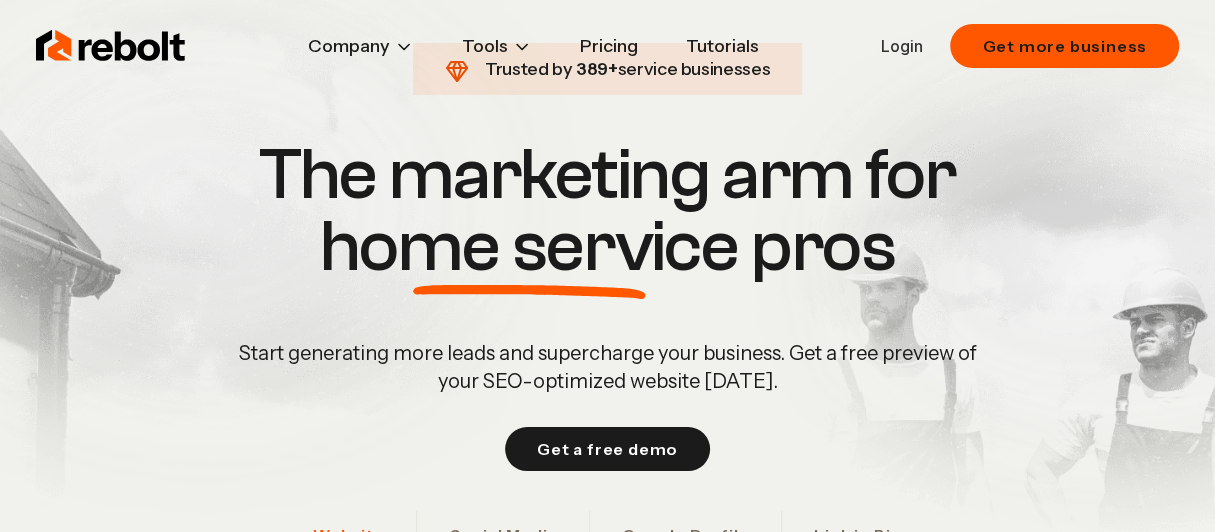 click at bounding box center [111, 46] 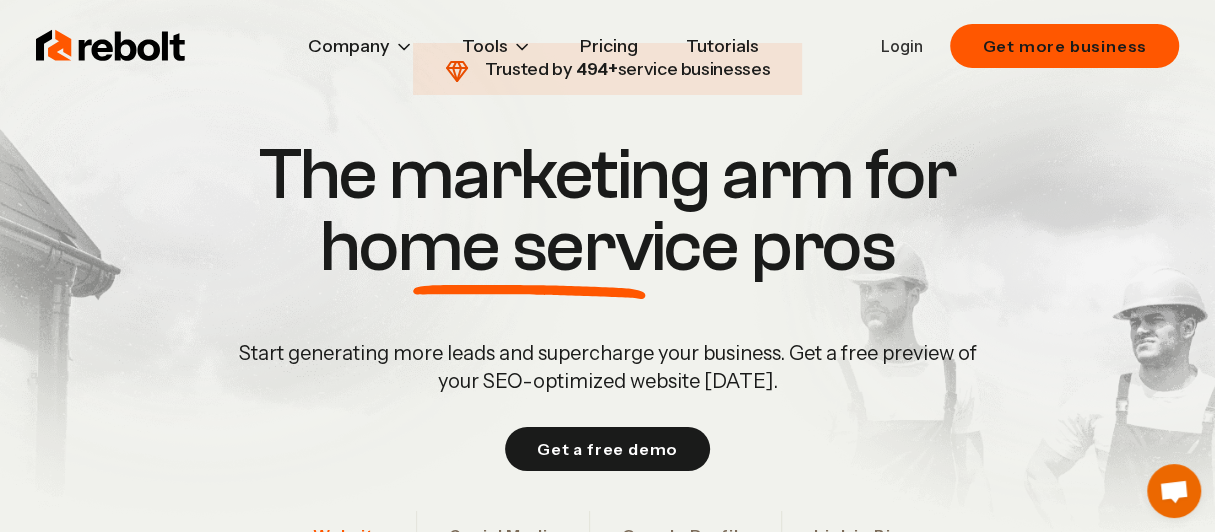 click on "Pricing" at bounding box center (609, 46) 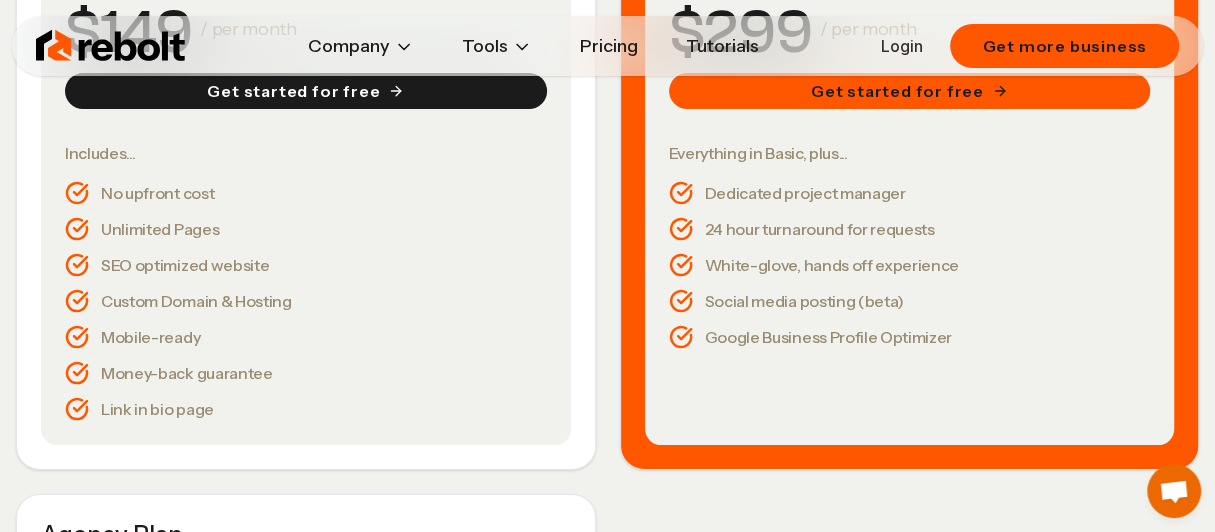 scroll, scrollTop: 524, scrollLeft: 0, axis: vertical 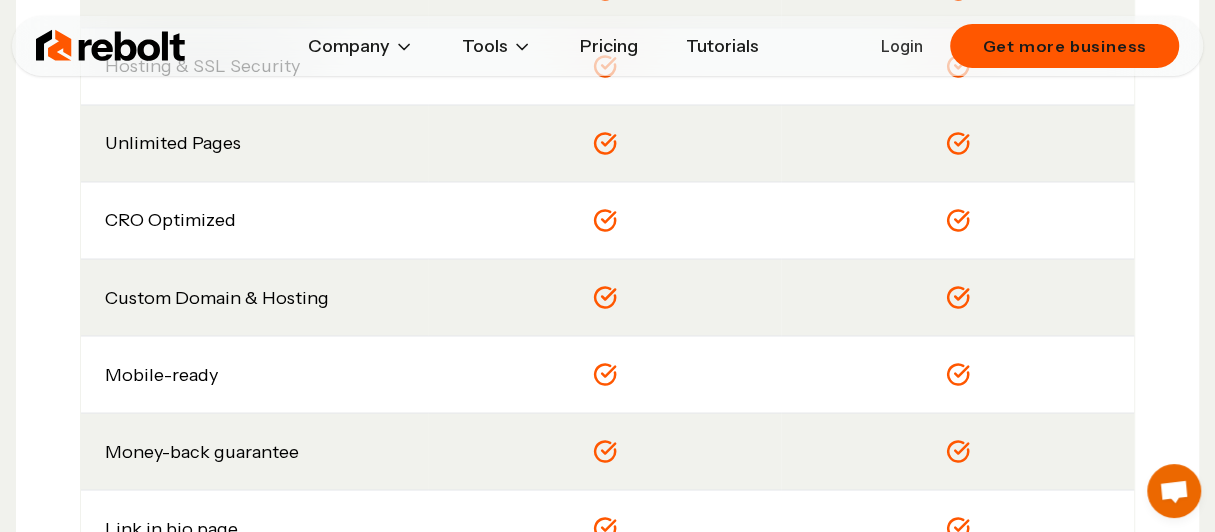 click on "Tutorials" at bounding box center [722, 46] 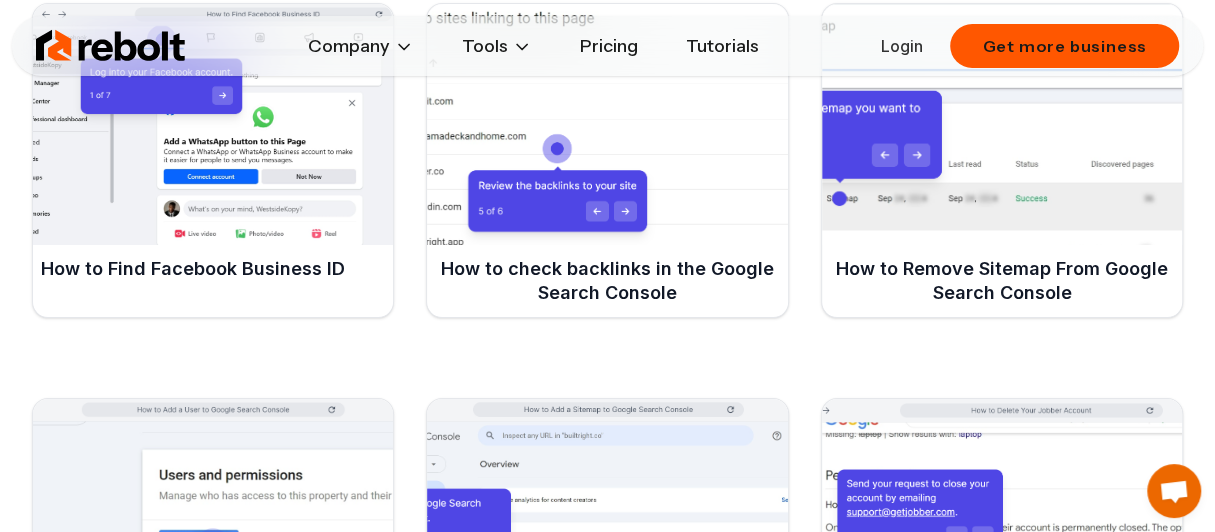 scroll, scrollTop: 1228, scrollLeft: 0, axis: vertical 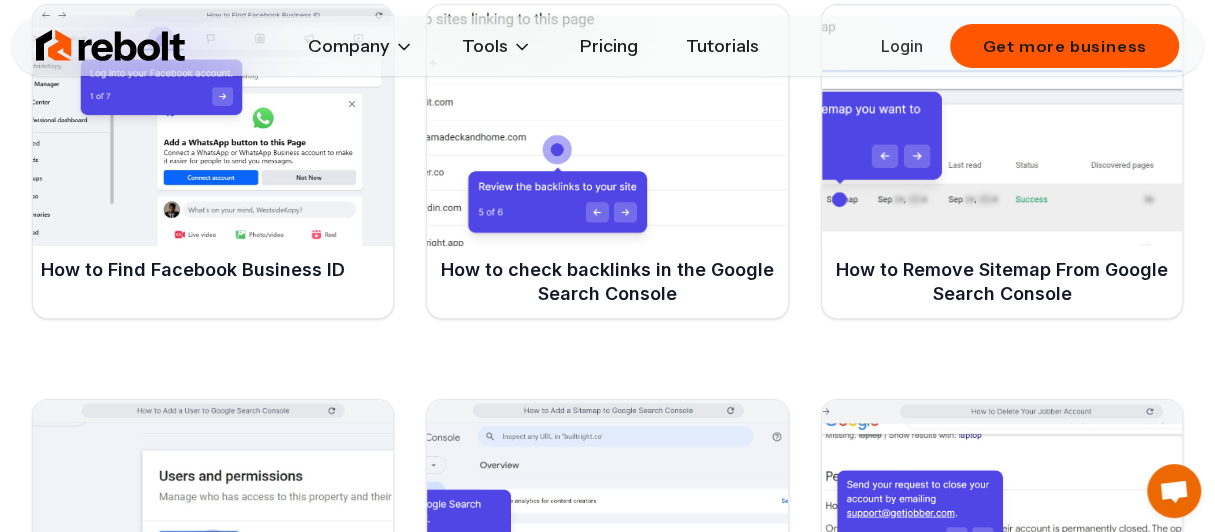 click on "How to Find Facebook Business ID" at bounding box center [193, 270] 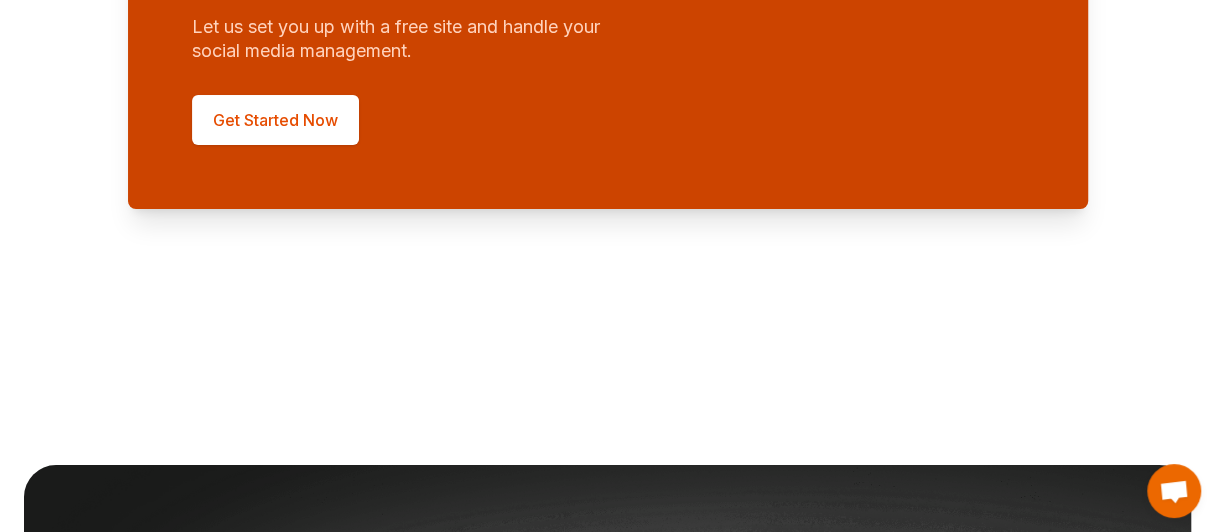 scroll, scrollTop: 1779, scrollLeft: 0, axis: vertical 